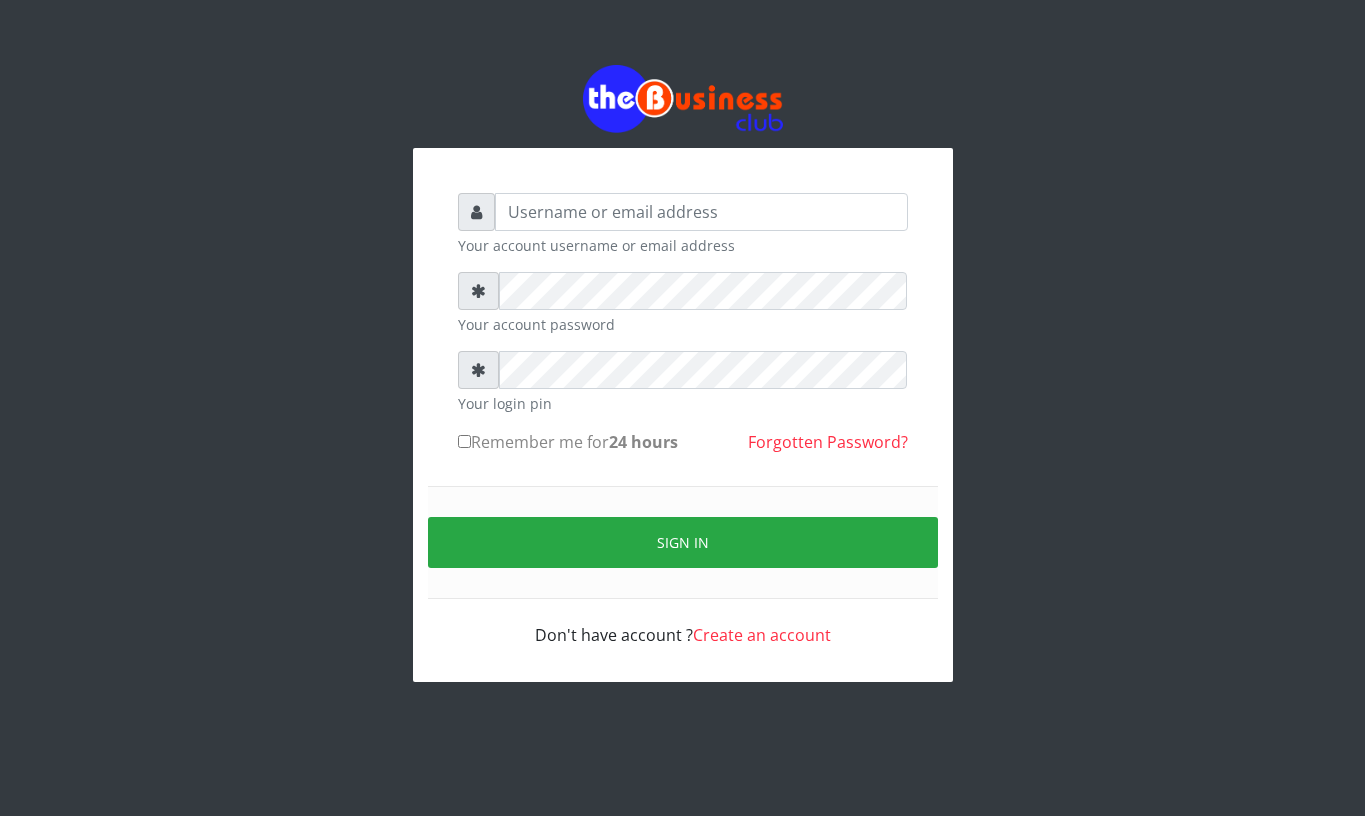 scroll, scrollTop: 0, scrollLeft: 0, axis: both 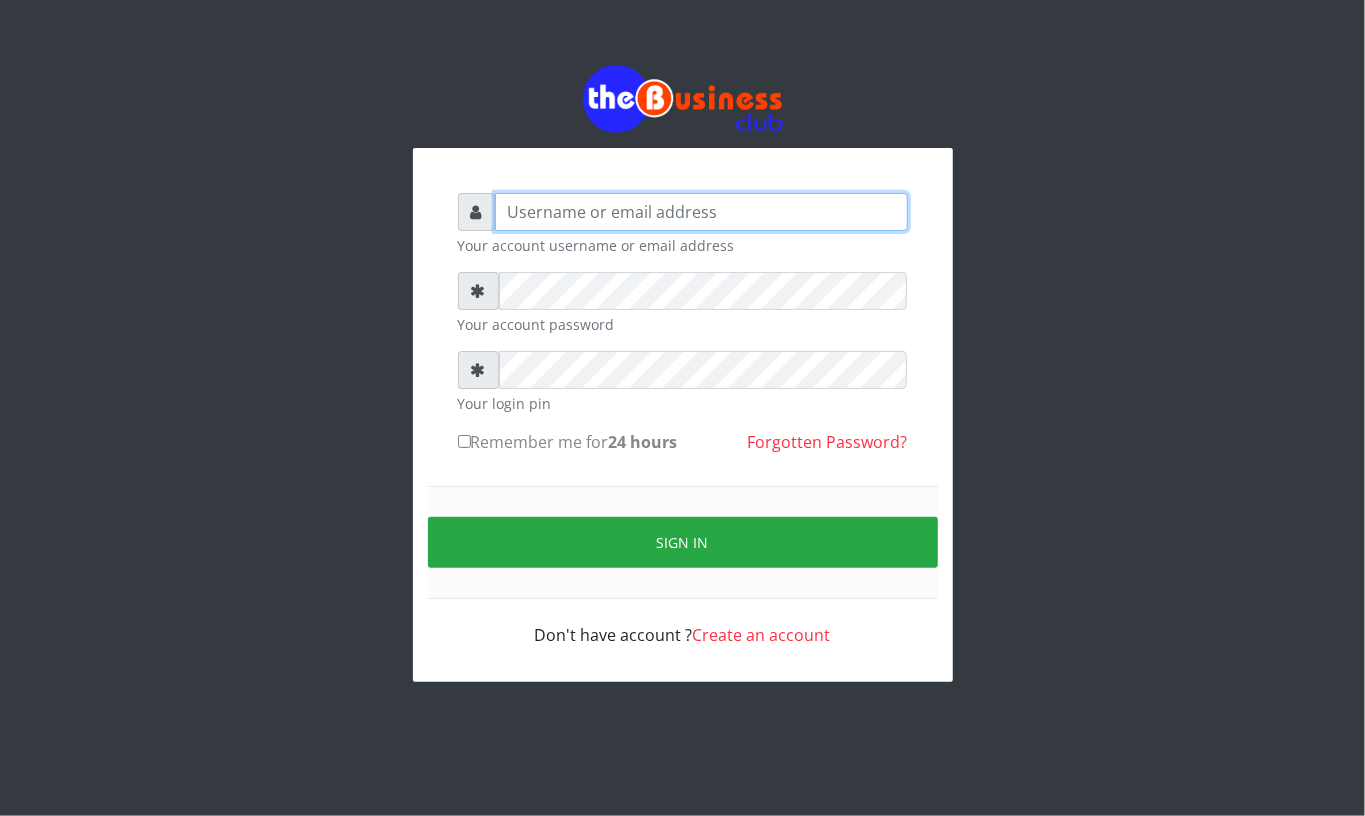 type on "Mavincio" 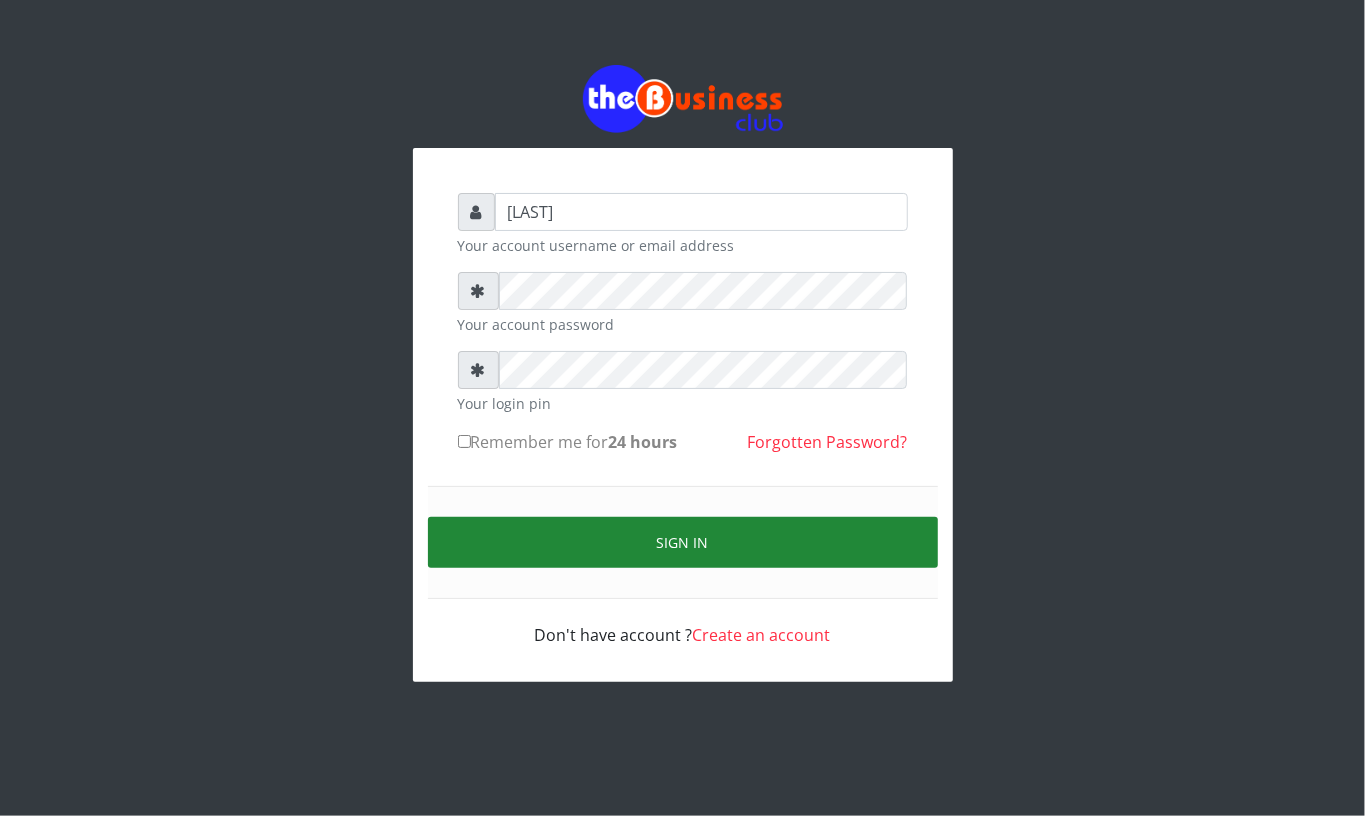 click on "Sign in" at bounding box center [683, 542] 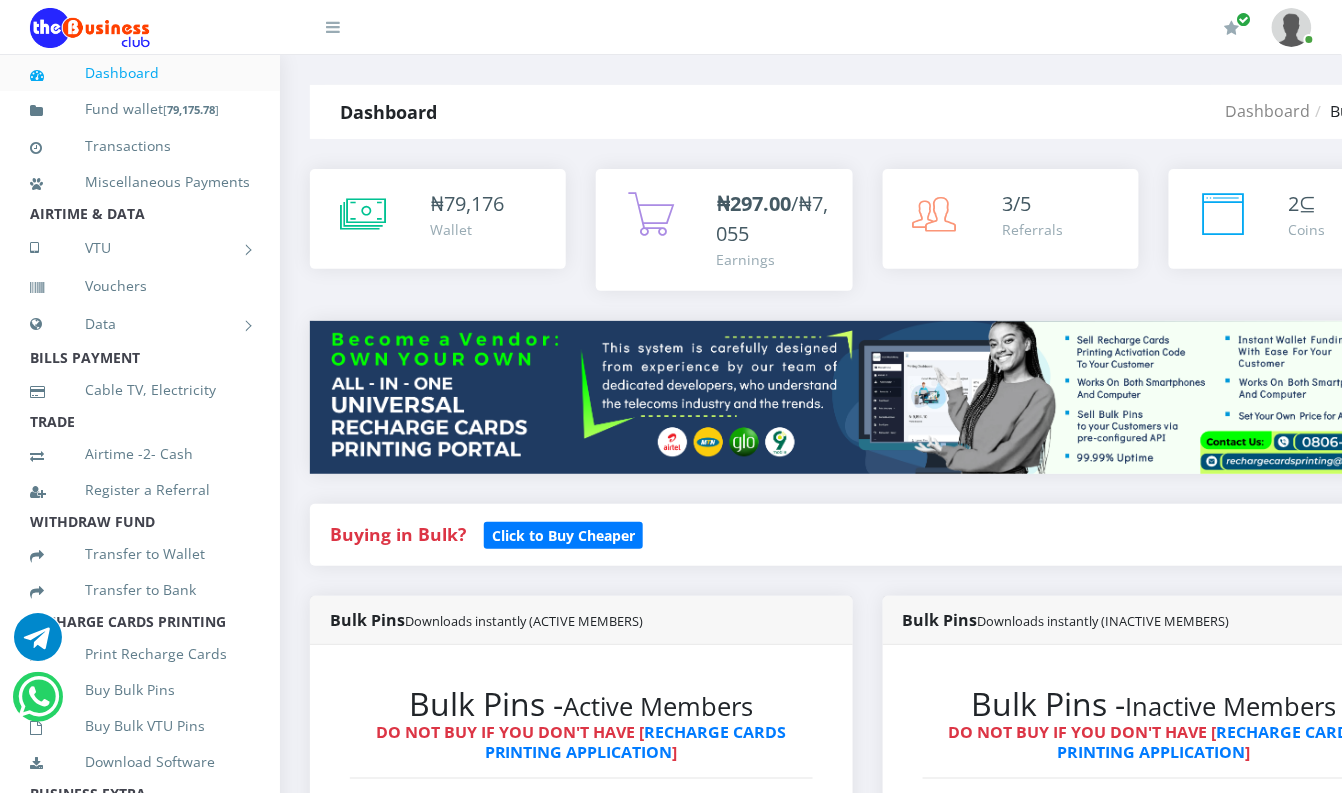 scroll, scrollTop: 0, scrollLeft: 0, axis: both 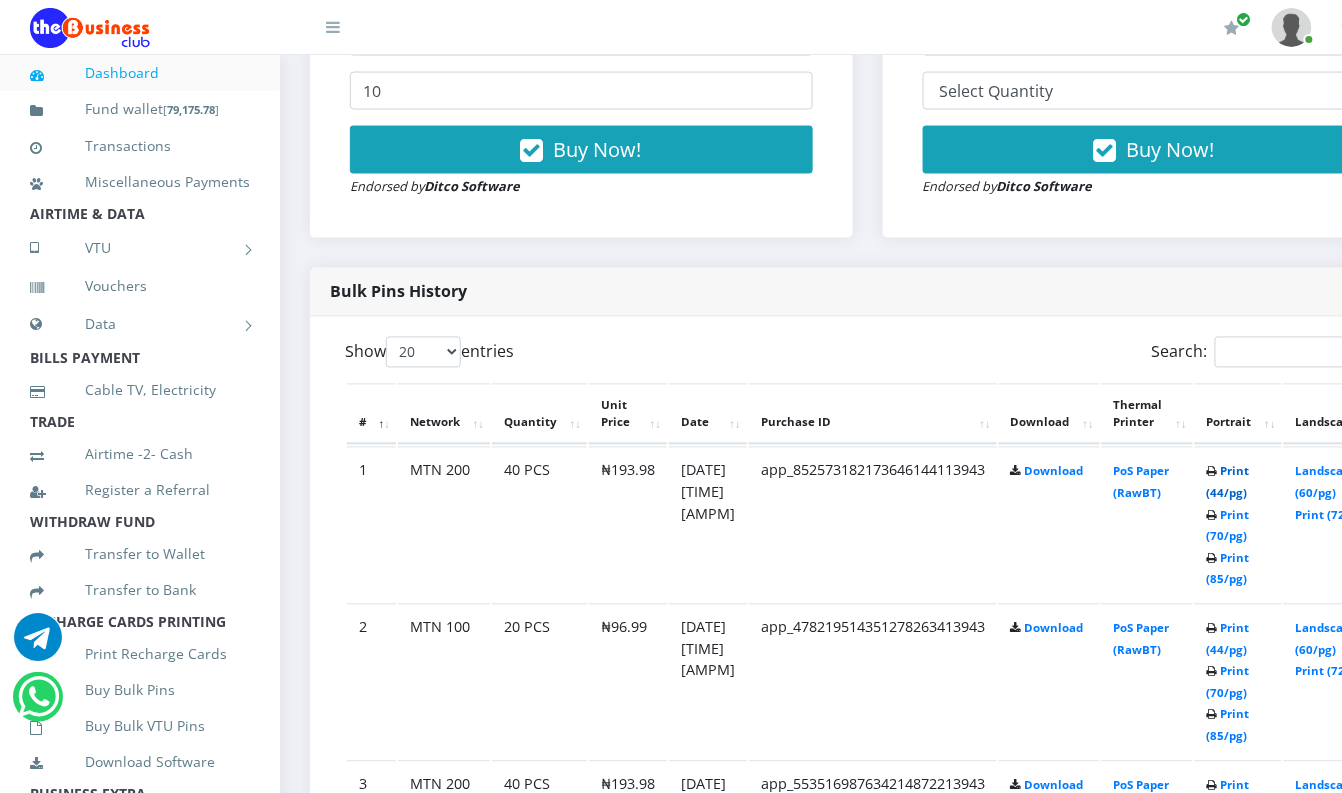 click on "Print (44/pg)" at bounding box center (1228, 482) 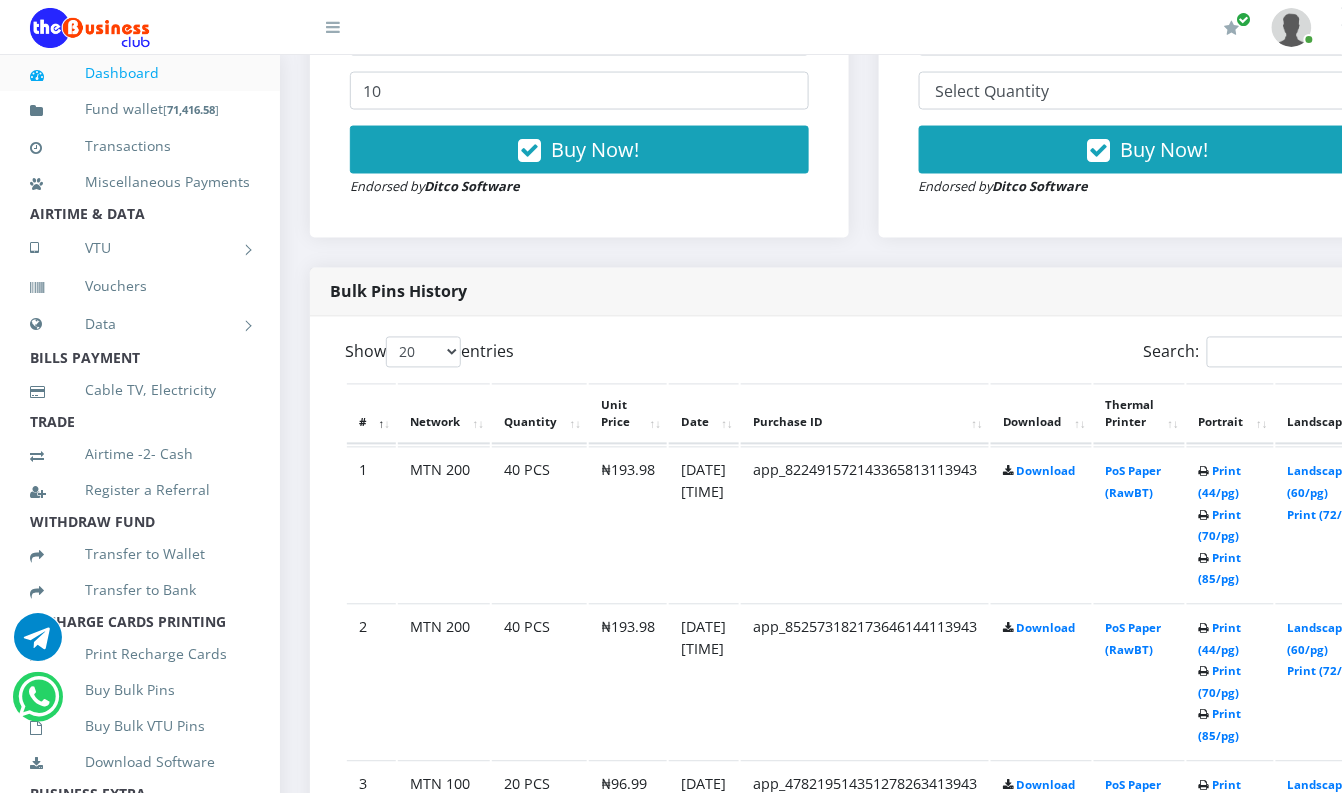 scroll, scrollTop: 0, scrollLeft: 0, axis: both 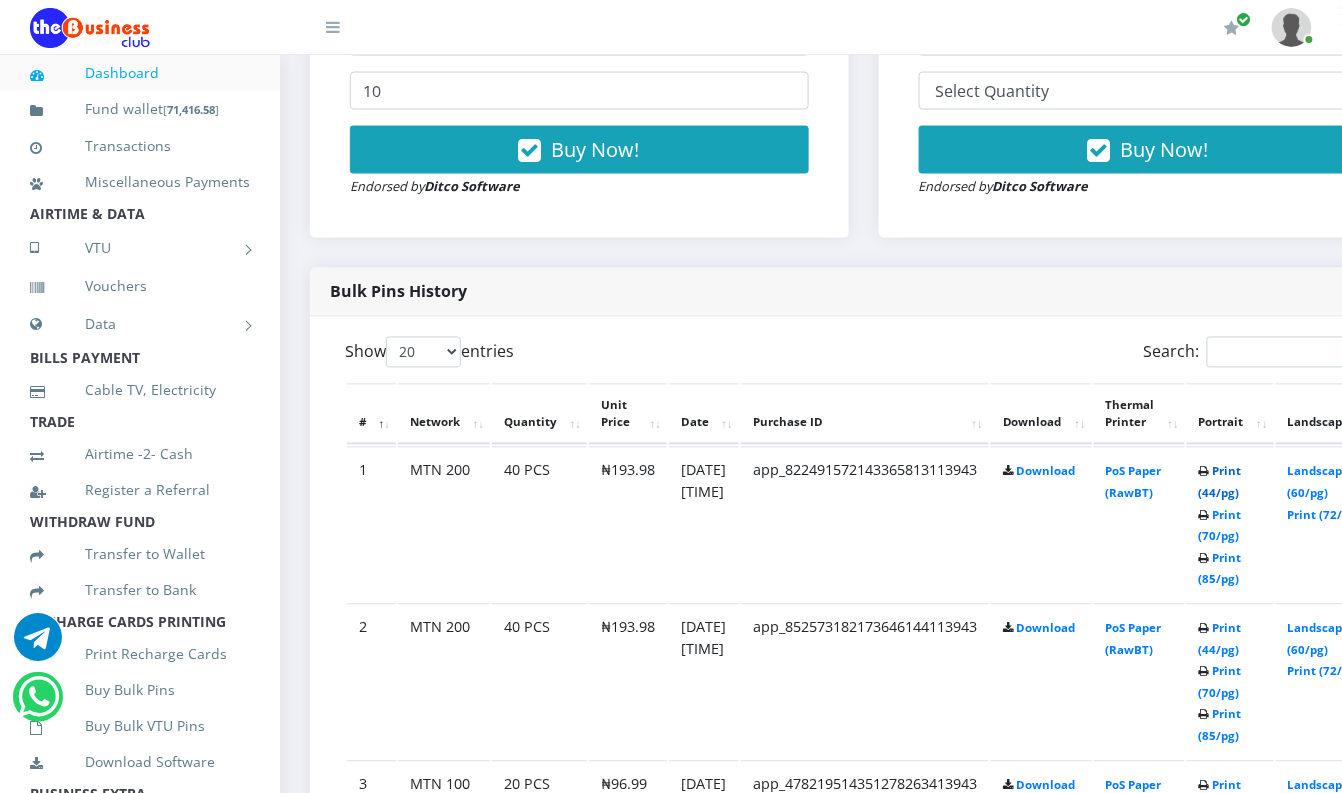 click on "Print (44/pg)" at bounding box center [1220, 482] 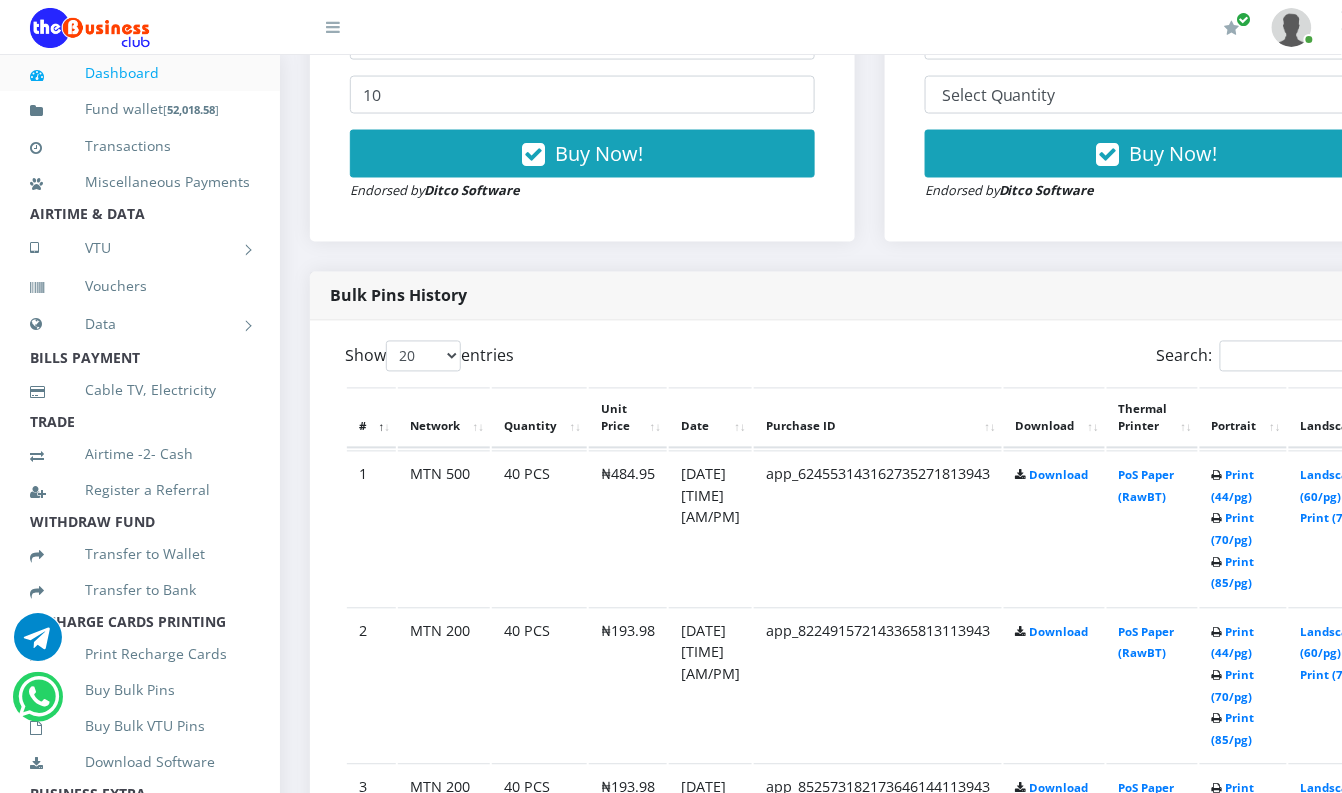 scroll, scrollTop: 0, scrollLeft: 0, axis: both 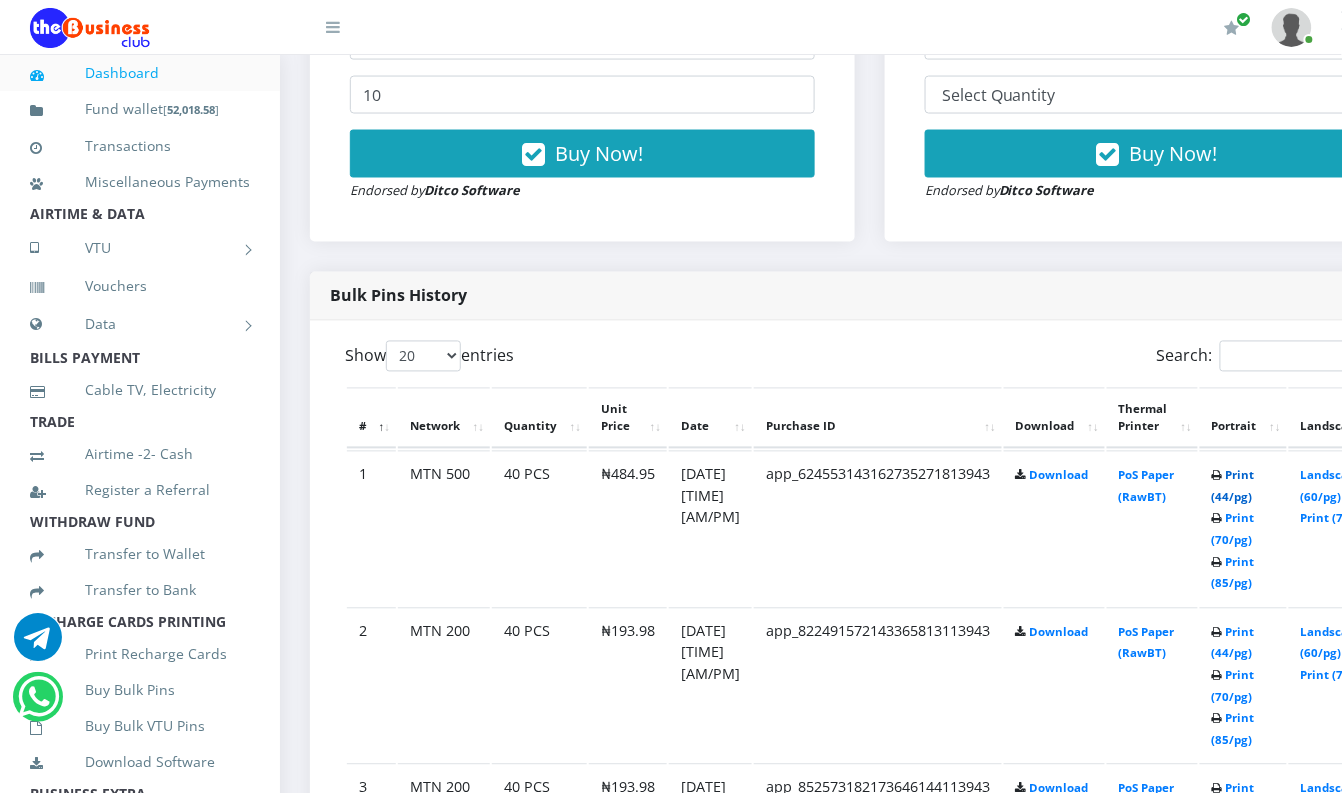 click on "Print (44/pg)" at bounding box center [1233, 486] 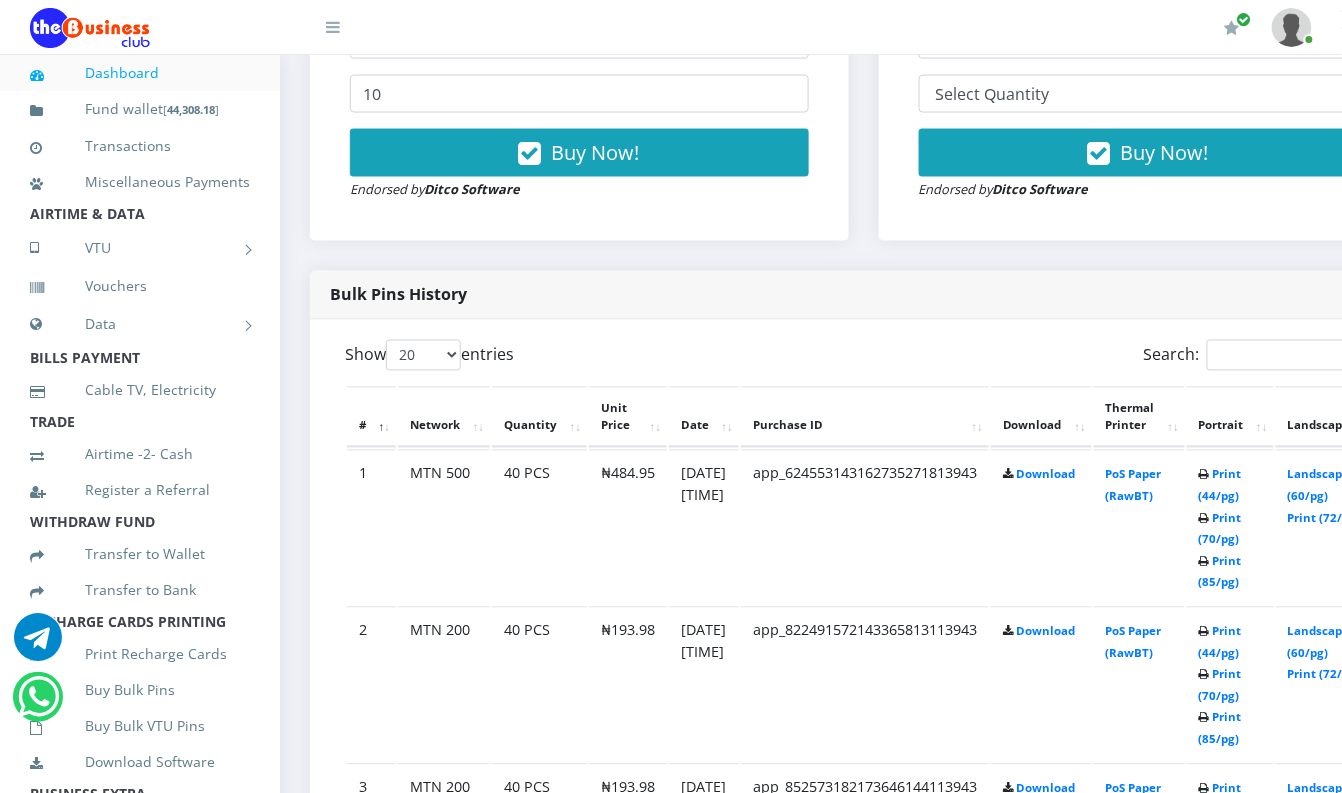 scroll, scrollTop: 0, scrollLeft: 0, axis: both 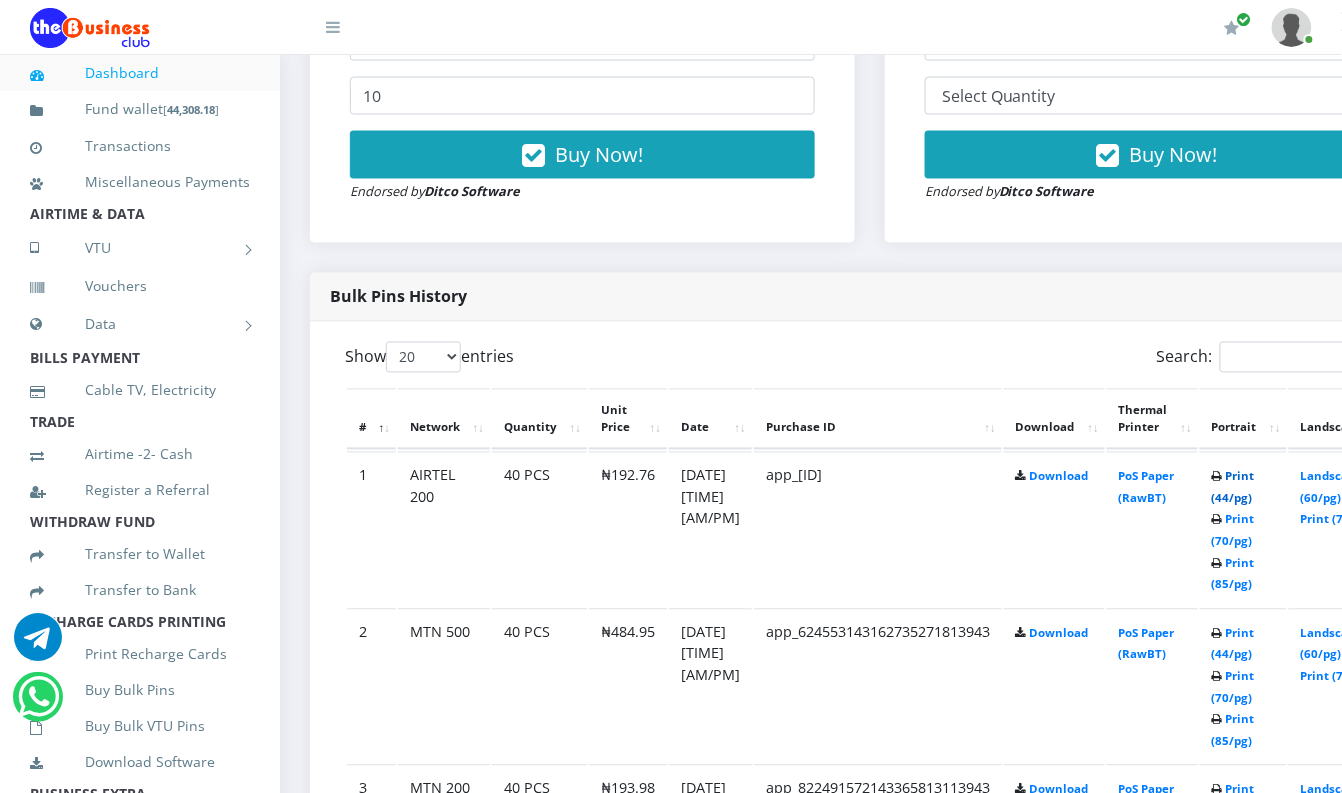 click on "Print (44/pg)" at bounding box center (1233, 487) 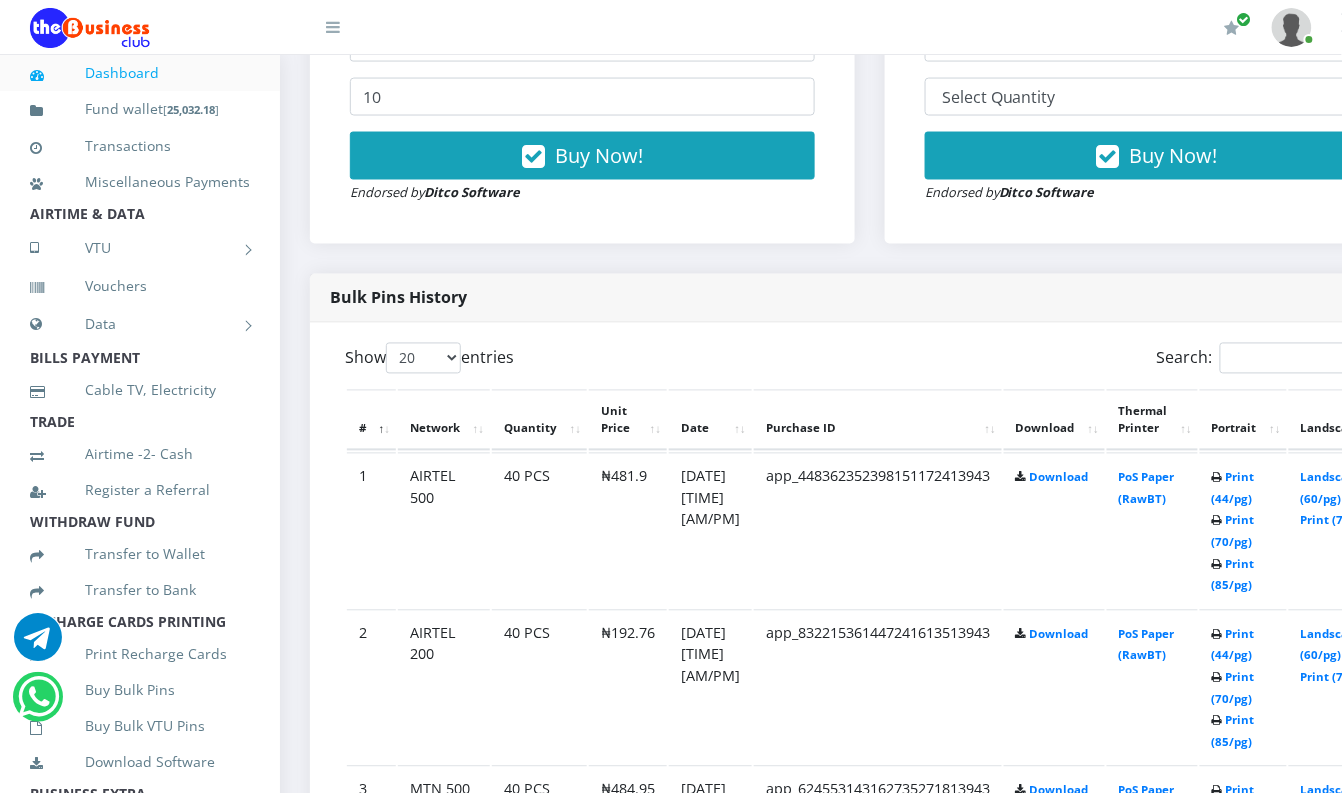 scroll, scrollTop: 0, scrollLeft: 0, axis: both 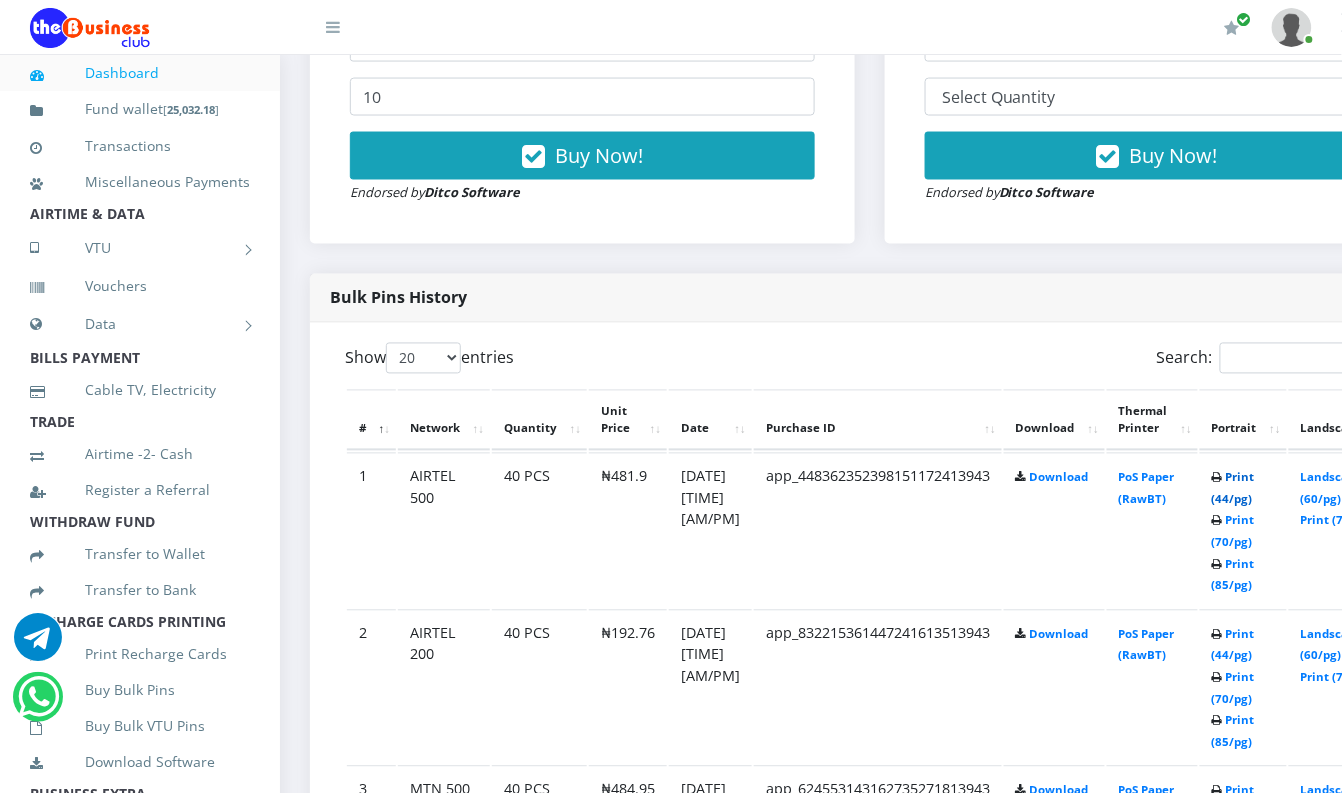 click on "Print (44/pg)" at bounding box center (1233, 488) 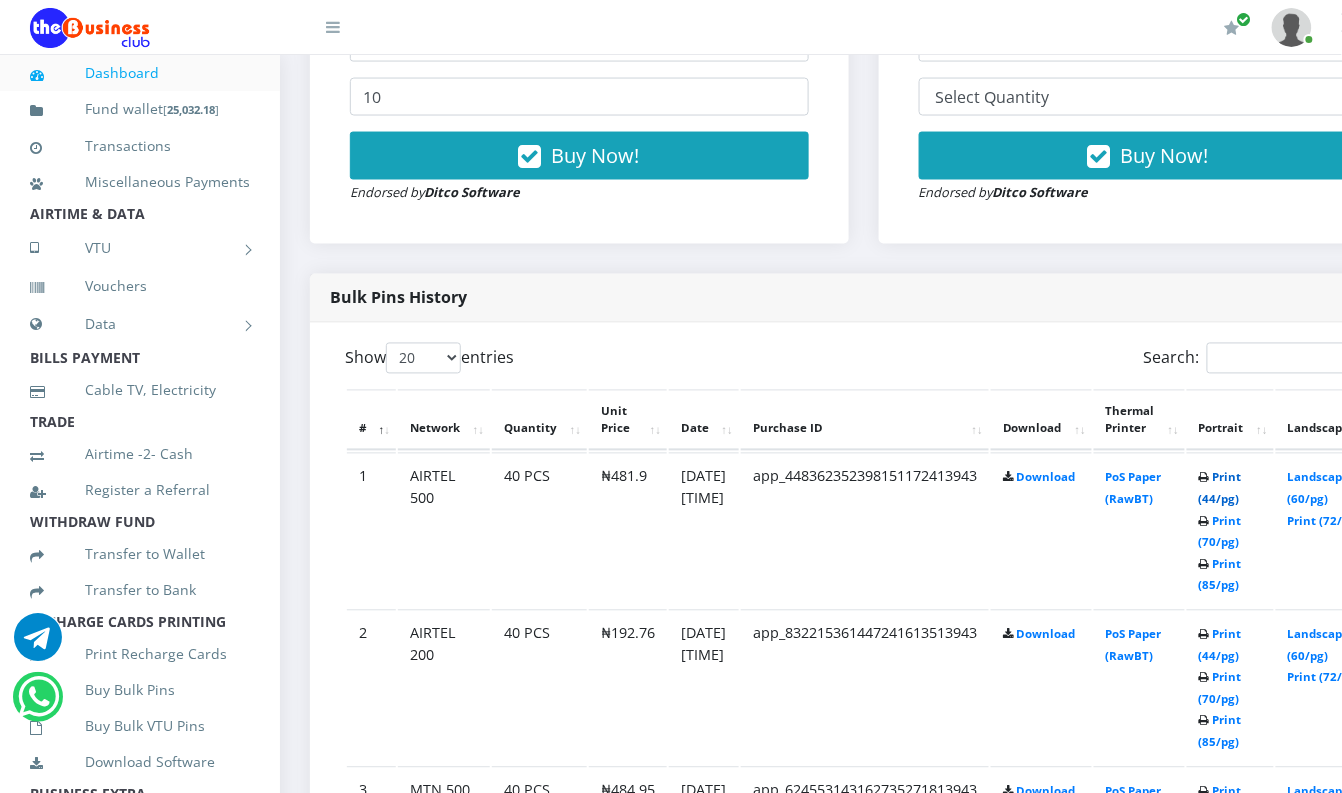 scroll, scrollTop: 0, scrollLeft: 0, axis: both 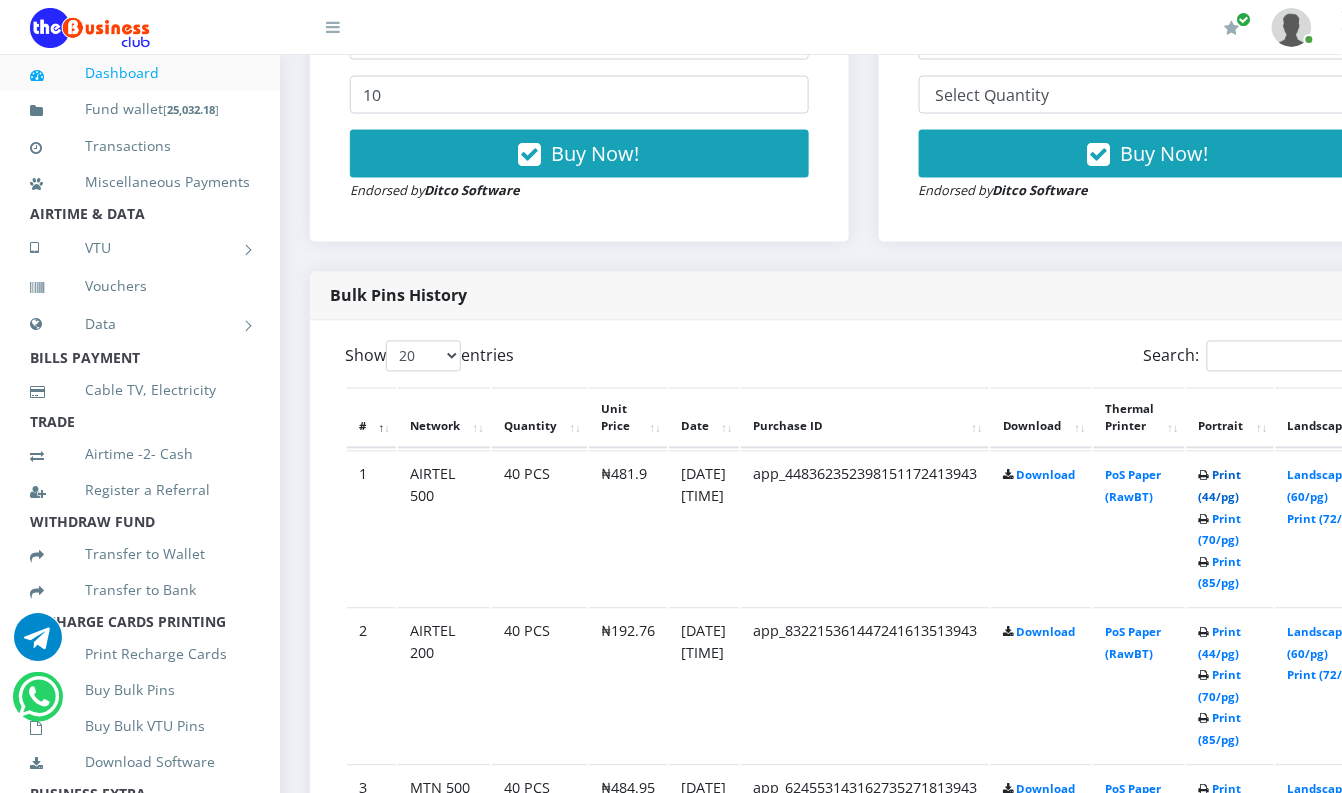 click on "Print (44/pg)" at bounding box center [1220, 486] 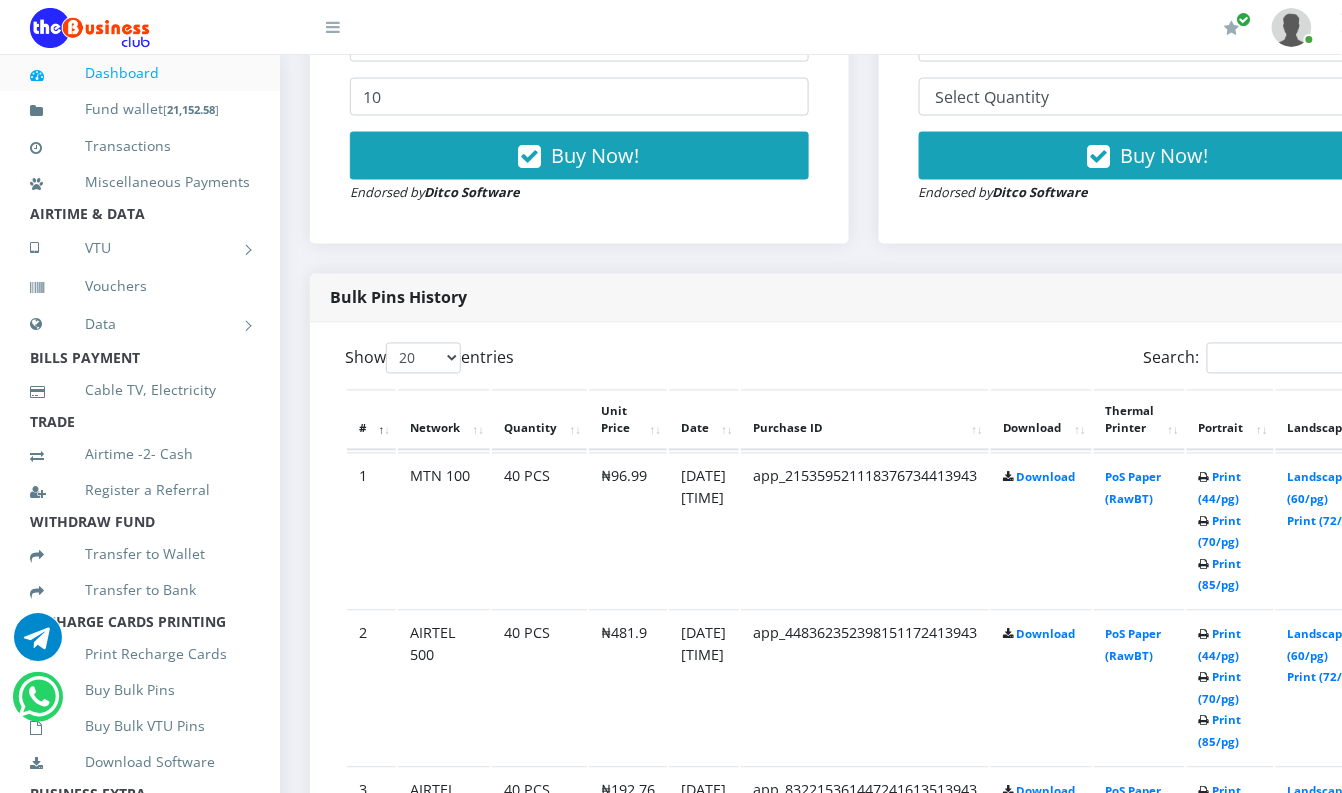 scroll, scrollTop: 0, scrollLeft: 0, axis: both 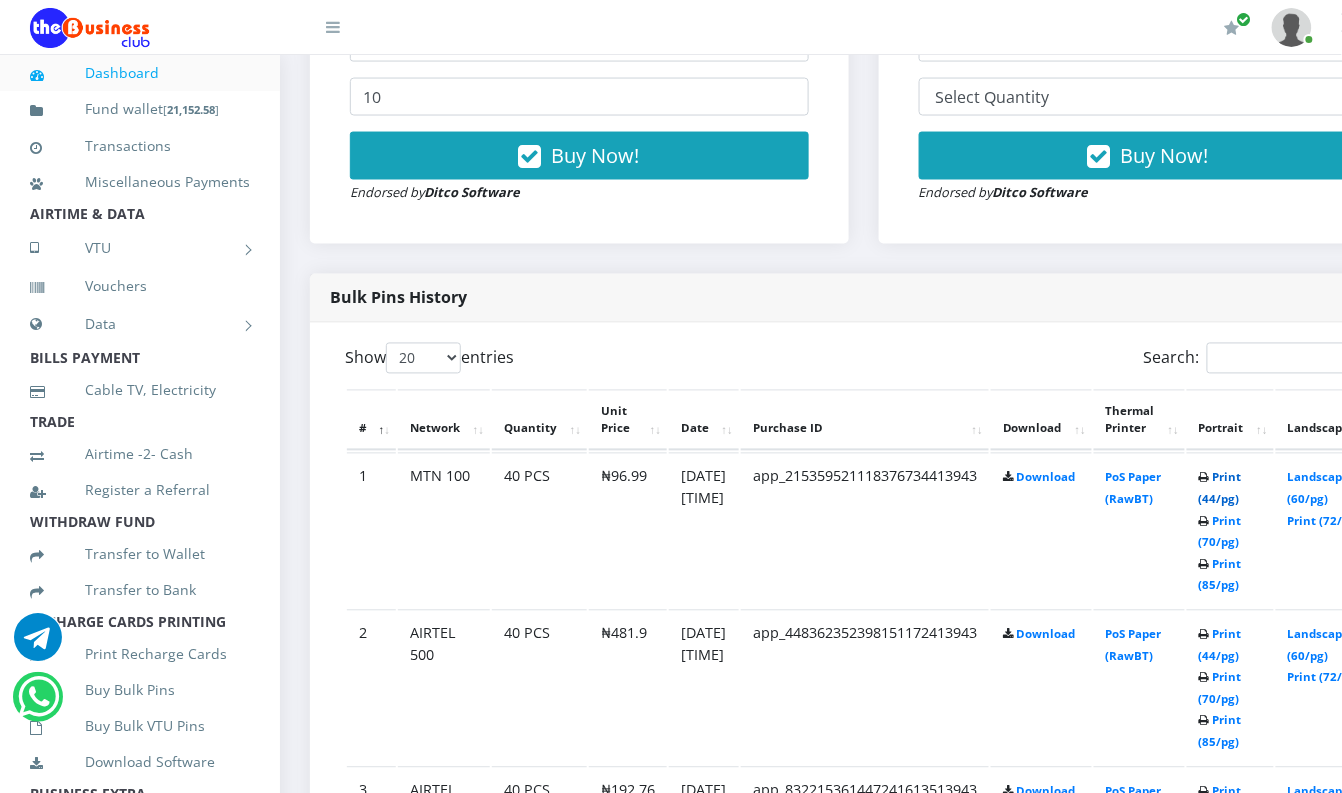 click on "Print (44/pg)" at bounding box center (1220, 488) 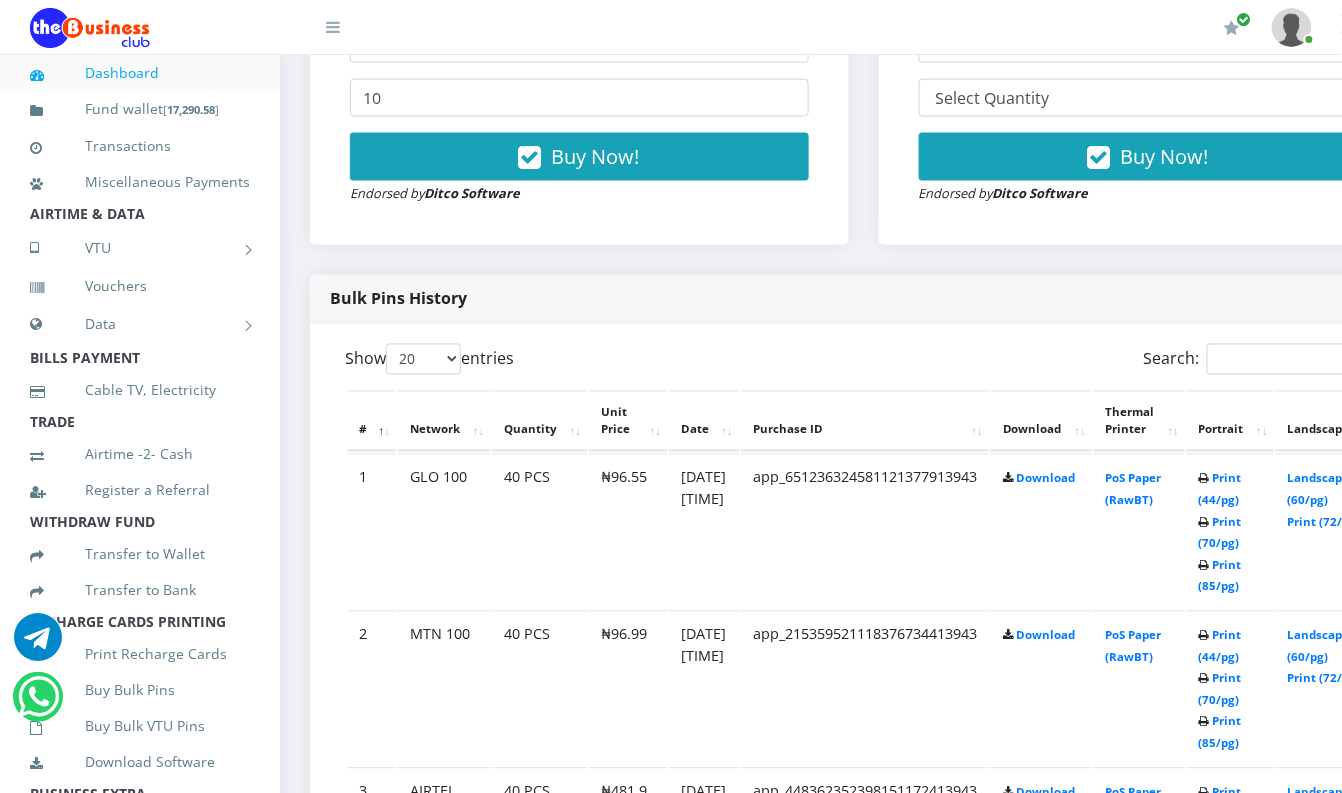 scroll, scrollTop: 0, scrollLeft: 0, axis: both 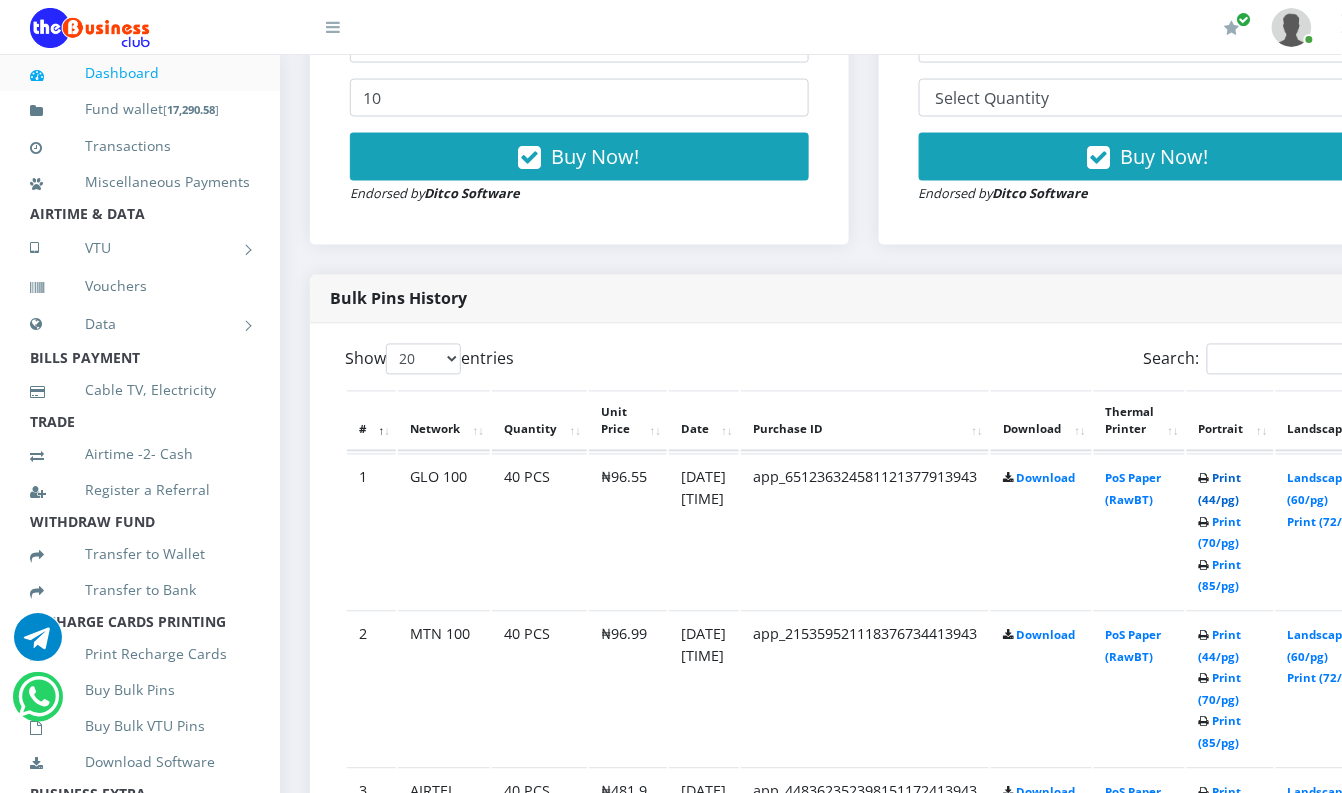 click on "Print (44/pg)" at bounding box center [1220, 489] 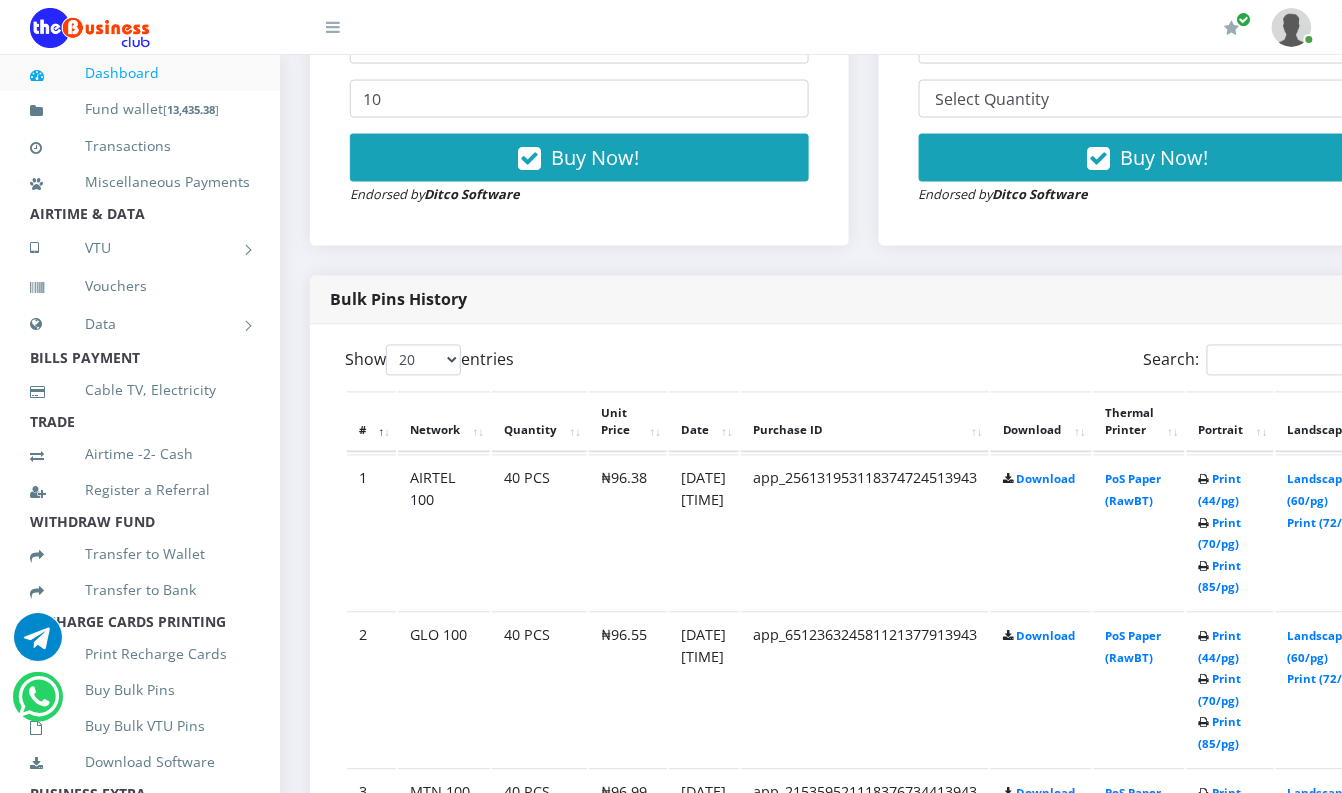 scroll, scrollTop: 0, scrollLeft: 0, axis: both 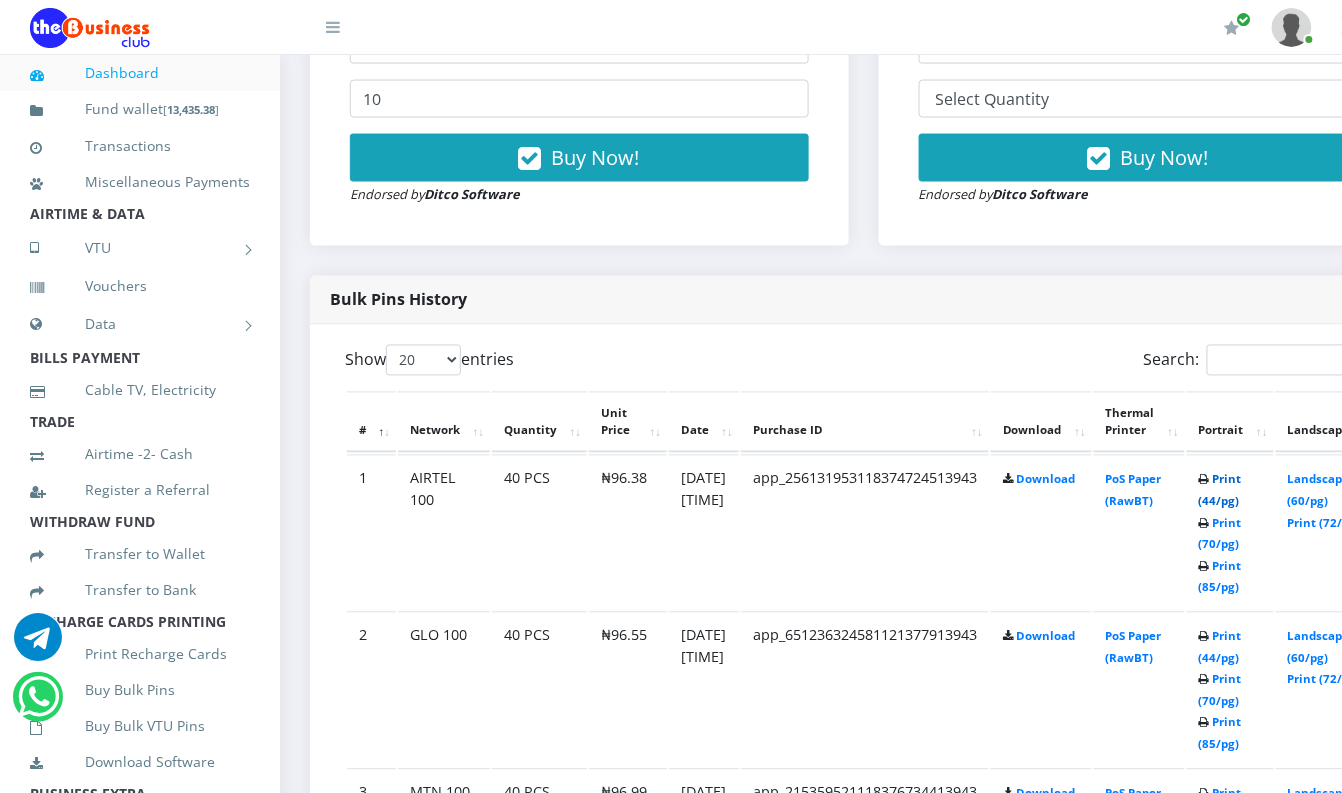 click on "Print (44/pg)" at bounding box center (1220, 490) 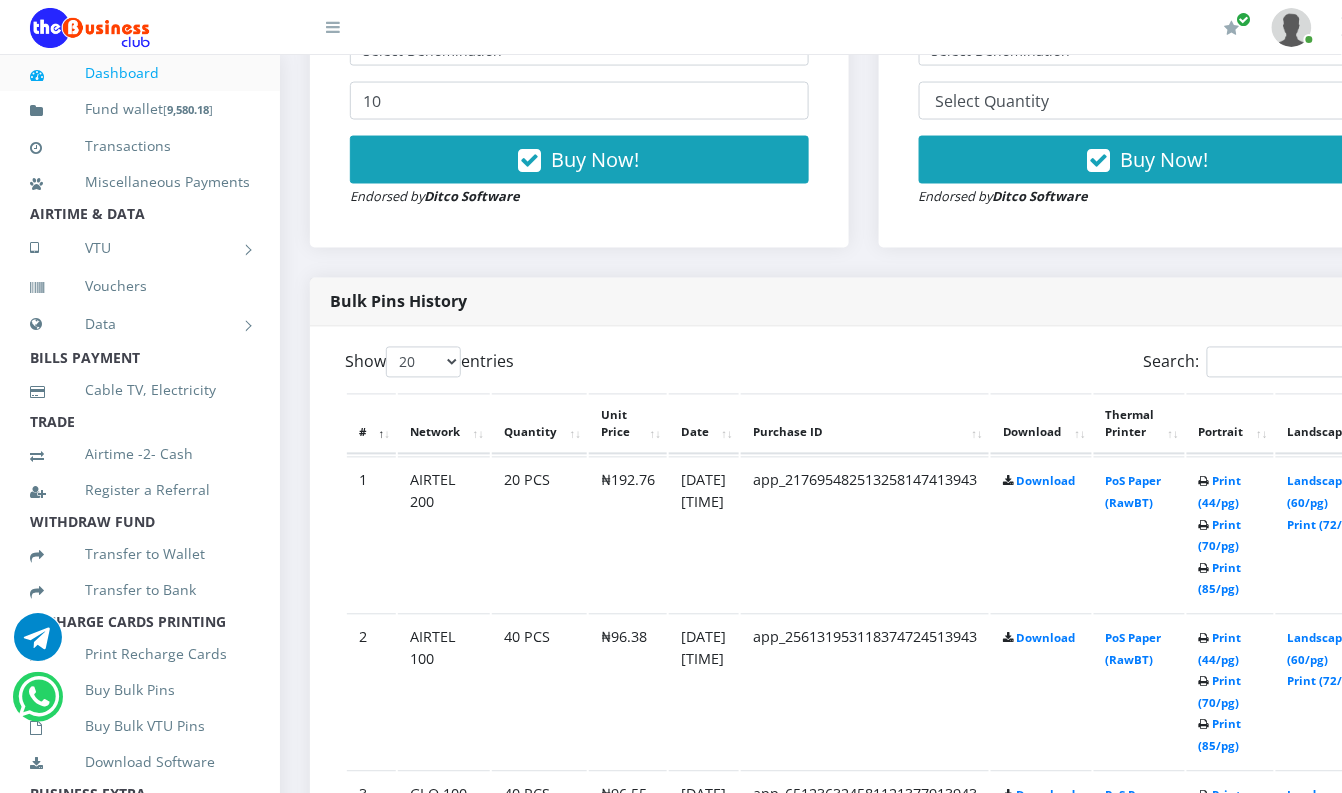 scroll, scrollTop: 0, scrollLeft: 0, axis: both 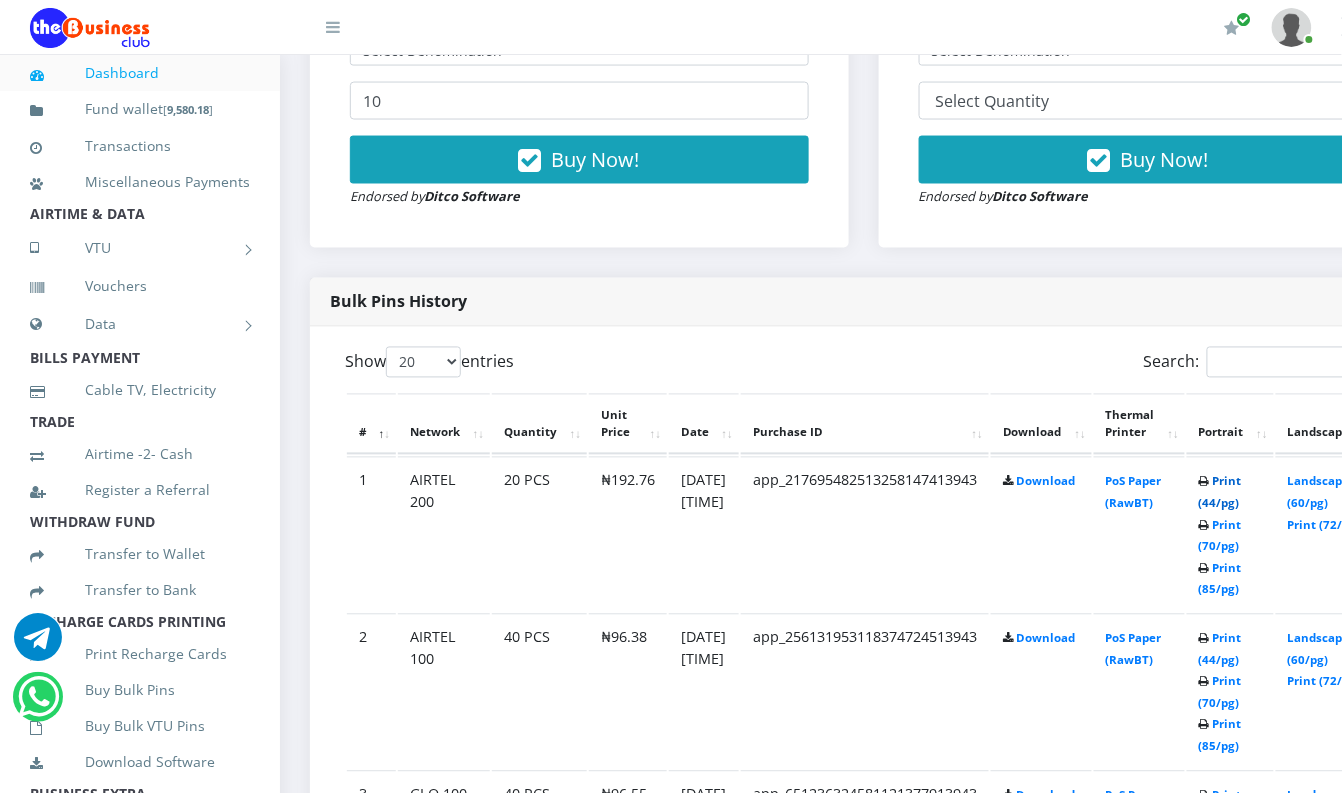 click on "Print (44/pg)" at bounding box center [1220, 492] 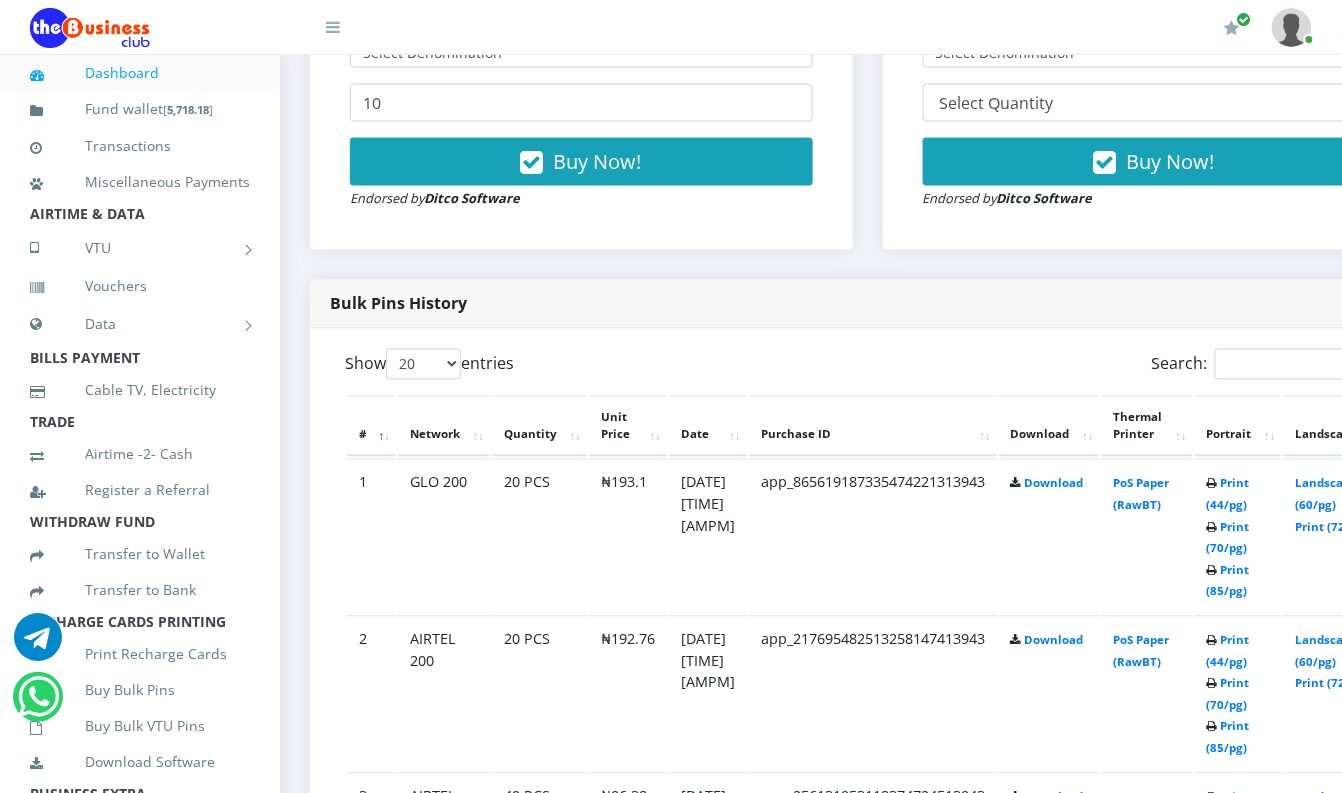 scroll, scrollTop: 0, scrollLeft: 0, axis: both 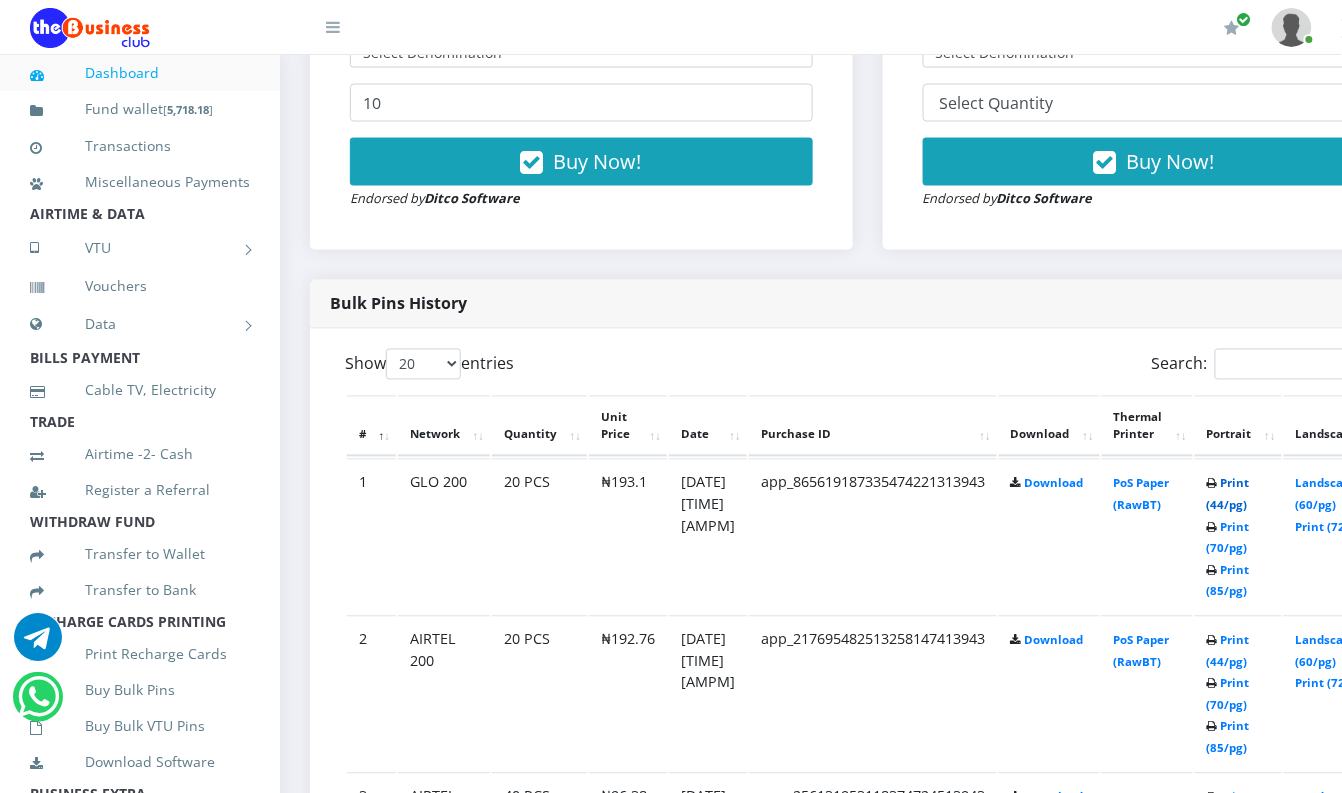 click on "Print (44/pg)" at bounding box center (1228, 494) 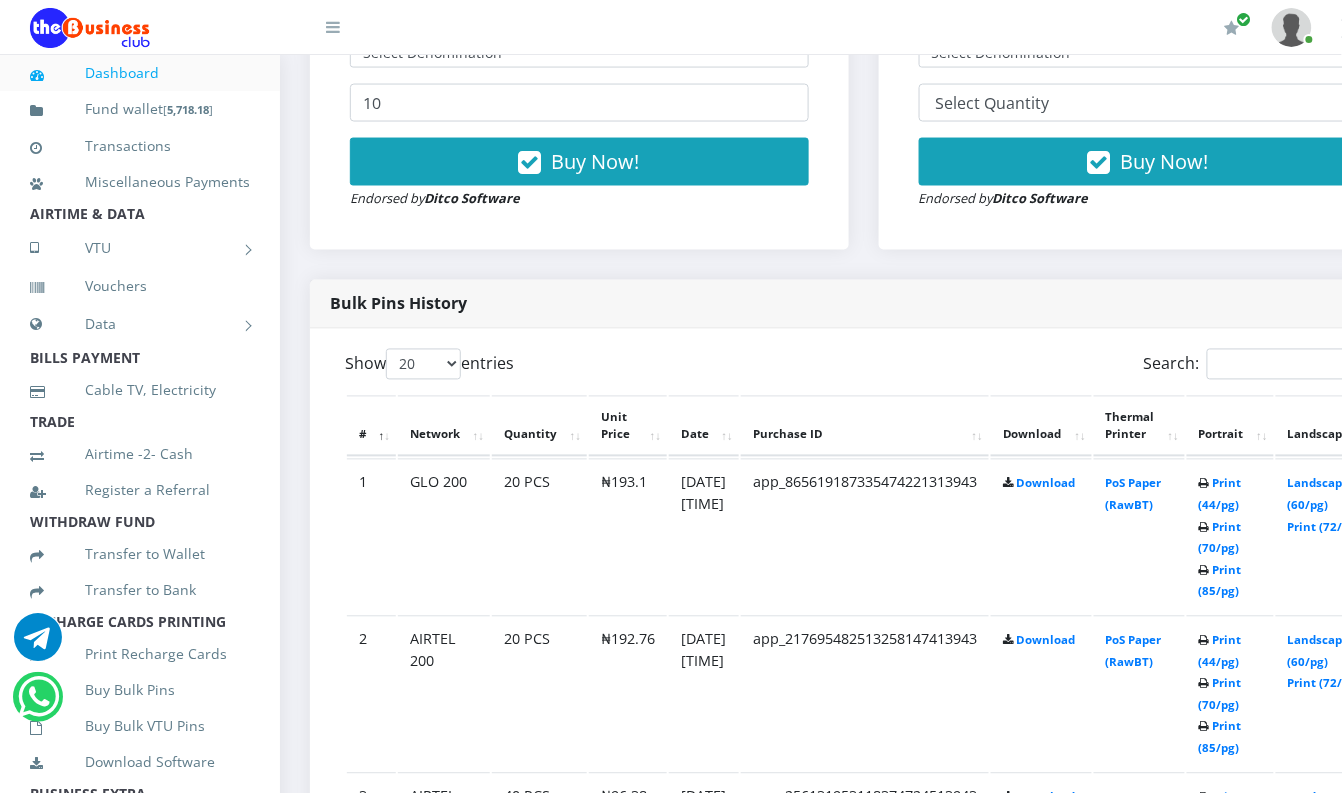 scroll, scrollTop: 0, scrollLeft: 0, axis: both 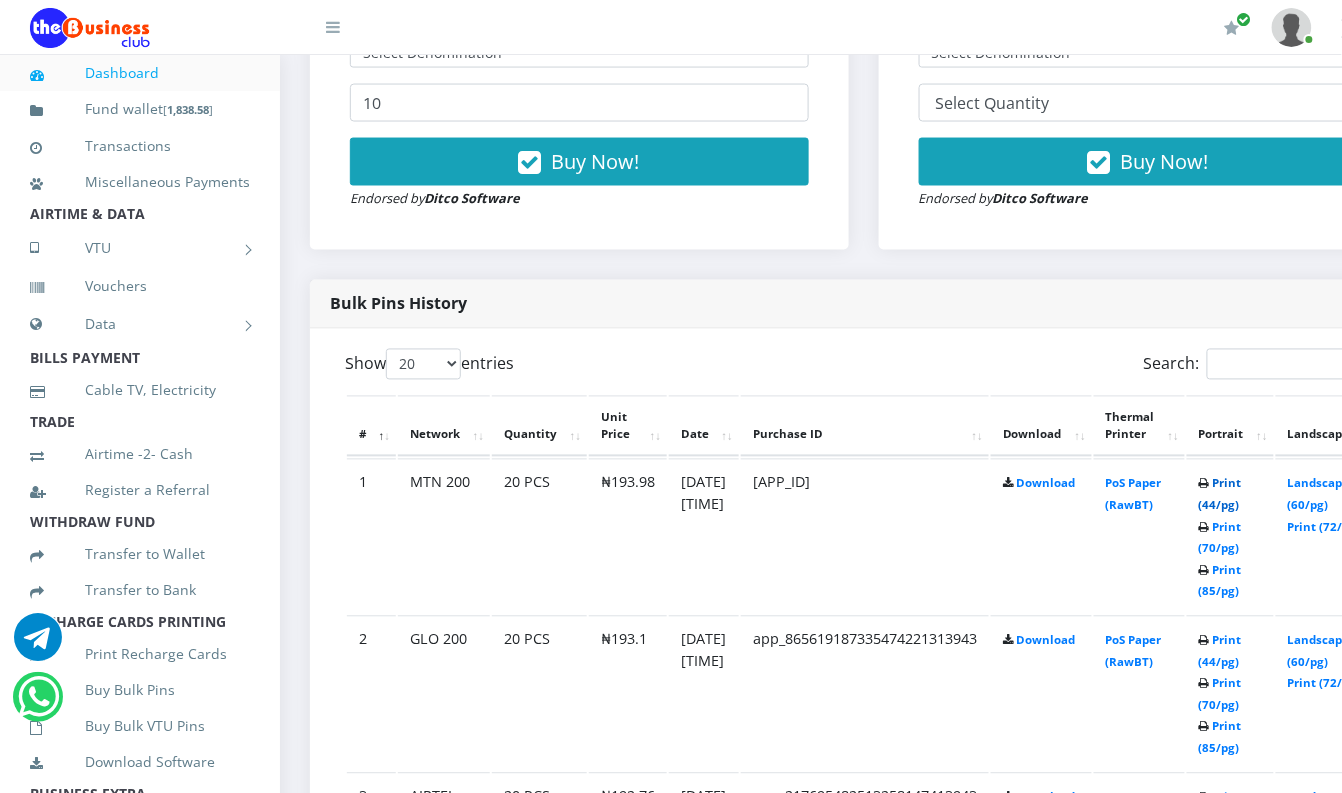 click on "Print (44/pg)" at bounding box center [1220, 494] 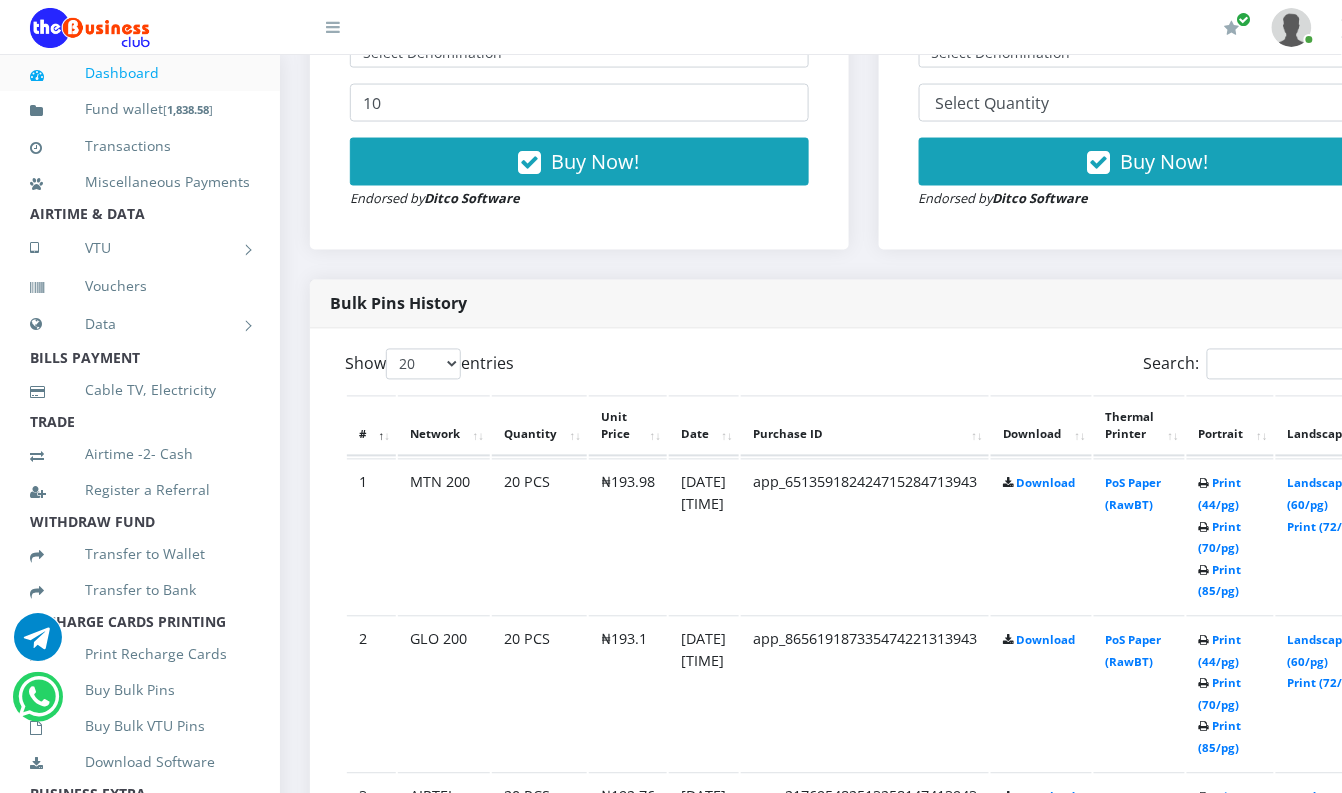 scroll, scrollTop: 0, scrollLeft: 0, axis: both 